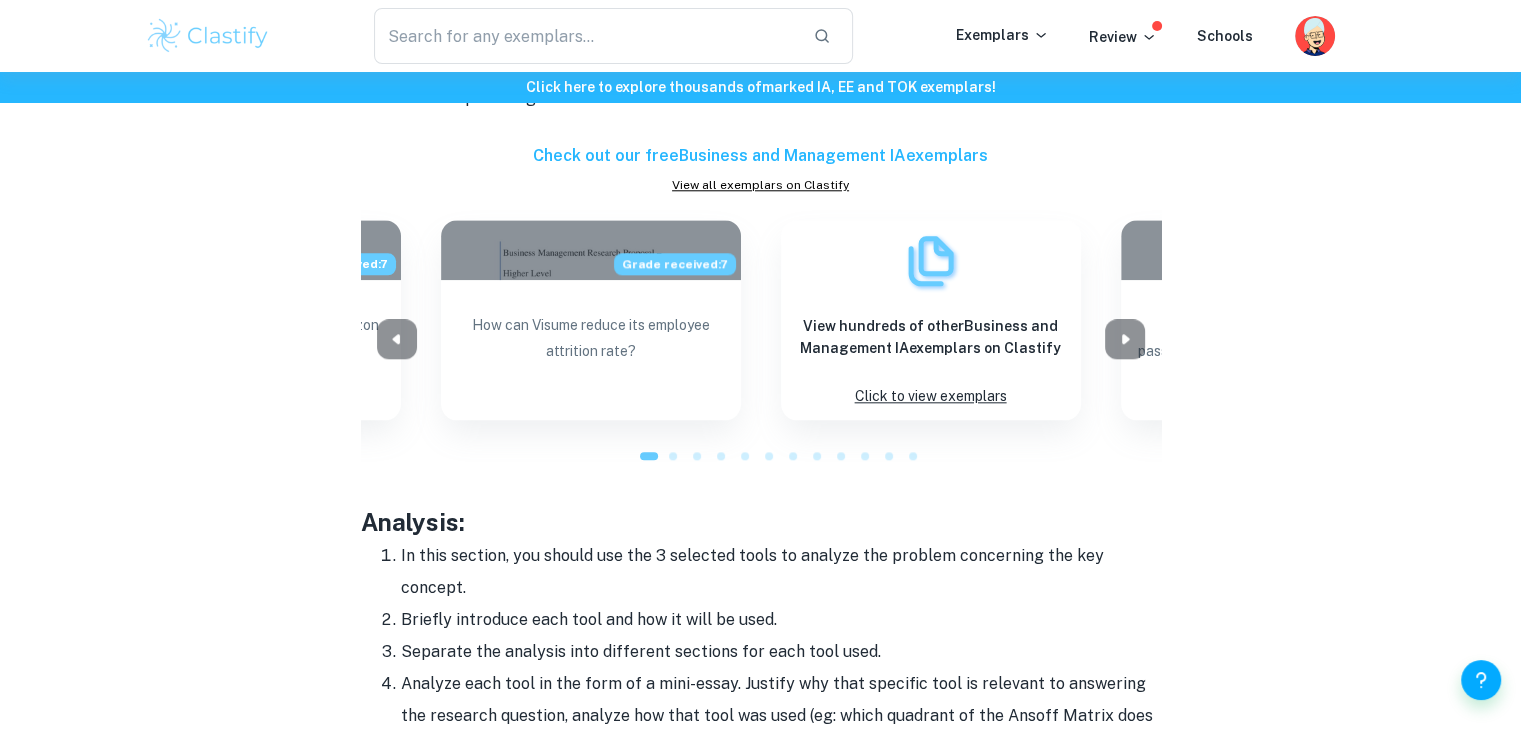 scroll, scrollTop: 1663, scrollLeft: 0, axis: vertical 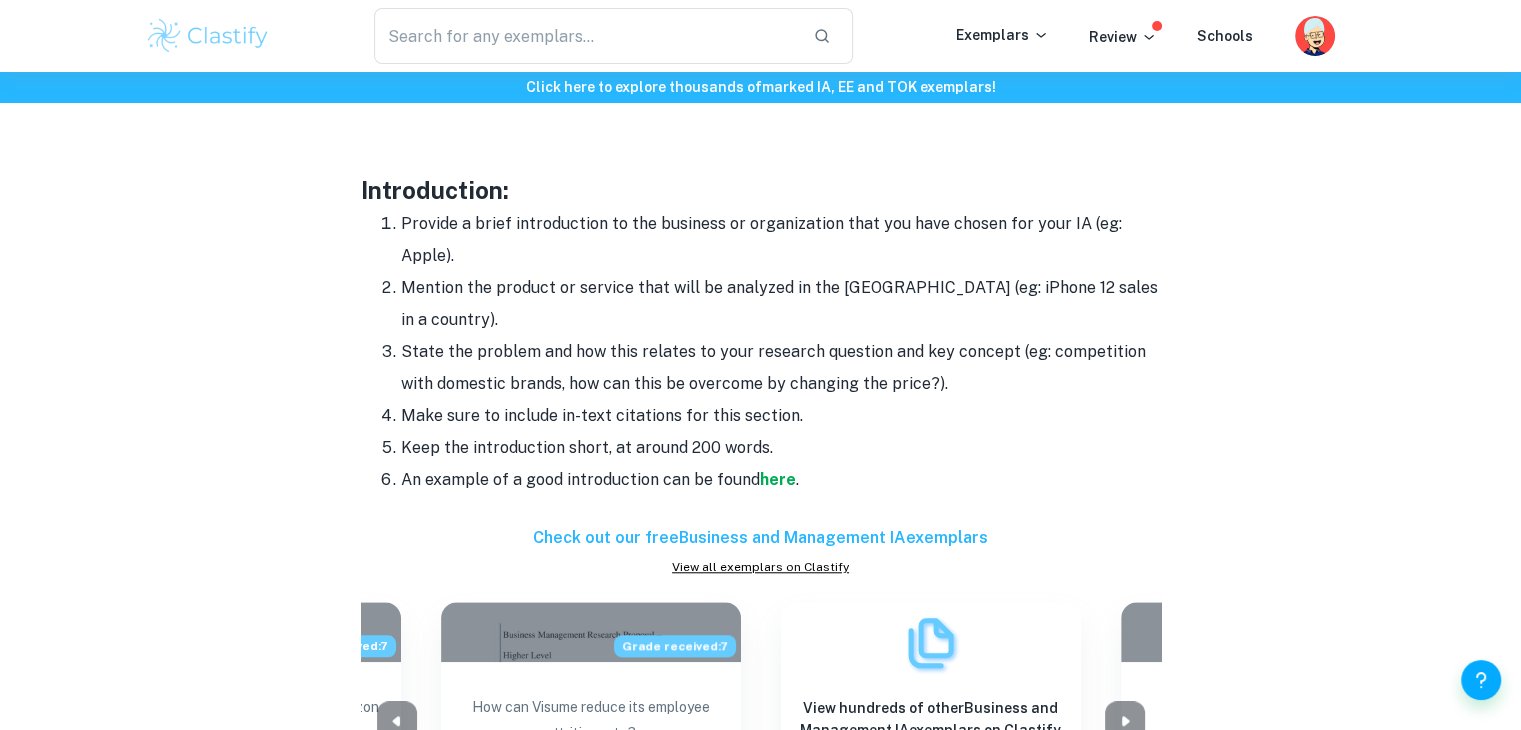 click on "Business Management IA Format and Structure  By  [PERSON_NAME][DATE] Get feedback on your  Business and Management IA Marked only by official IB examiners Learn more Do you need some help getting started with writing your business IA? Look no further as Clastify is here to help you with that! Based on our IB experience, this post contains some tips on how to structure your Business Management IA well to get top marks. The guide below is just an example of how a good IA should be structured, however, keep in mind that many high-scoring IAs may also use other structures. For examples of some well-structured IAs, head to the  Clastify  website where you can read through multiple exemplar IAs!     Business Management IA Format and Structure       The guide will be broken up by section to help you better understand what is required in each part of the IA and will have examples linked, as follows:    Title page: Include the word count of the IA, which should be 1800 words or fewer. Example:" at bounding box center [761, 459] 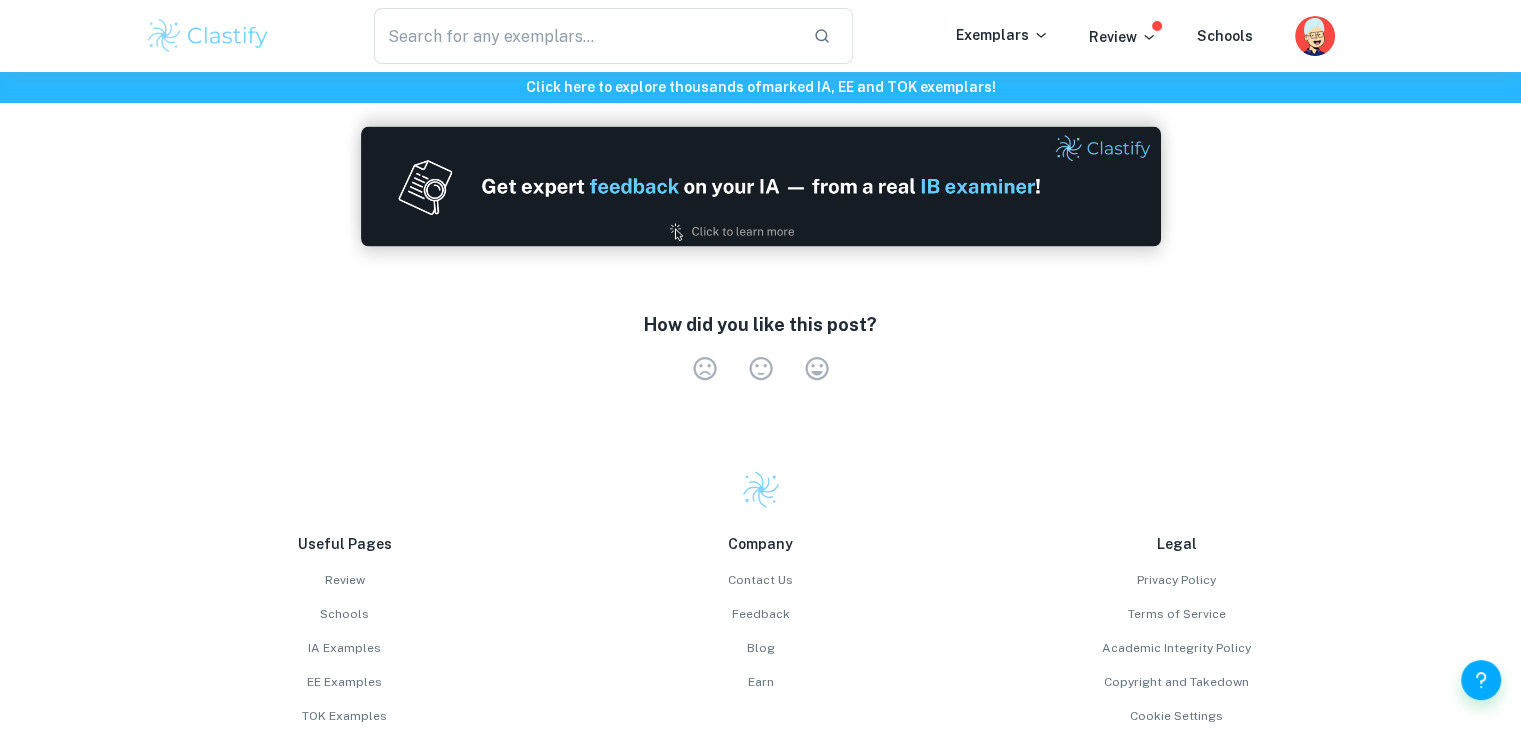 scroll, scrollTop: 3876, scrollLeft: 0, axis: vertical 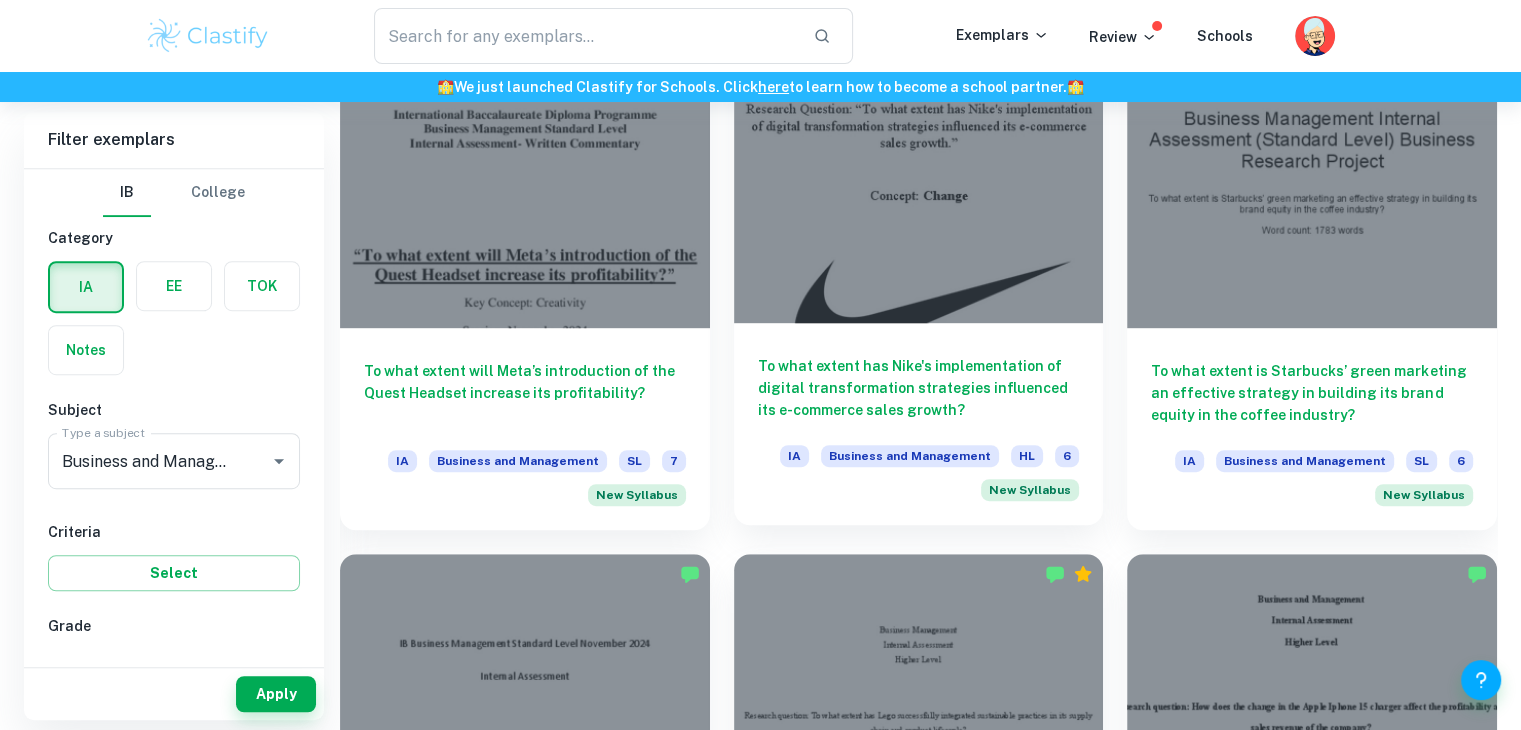click at bounding box center (919, 184) 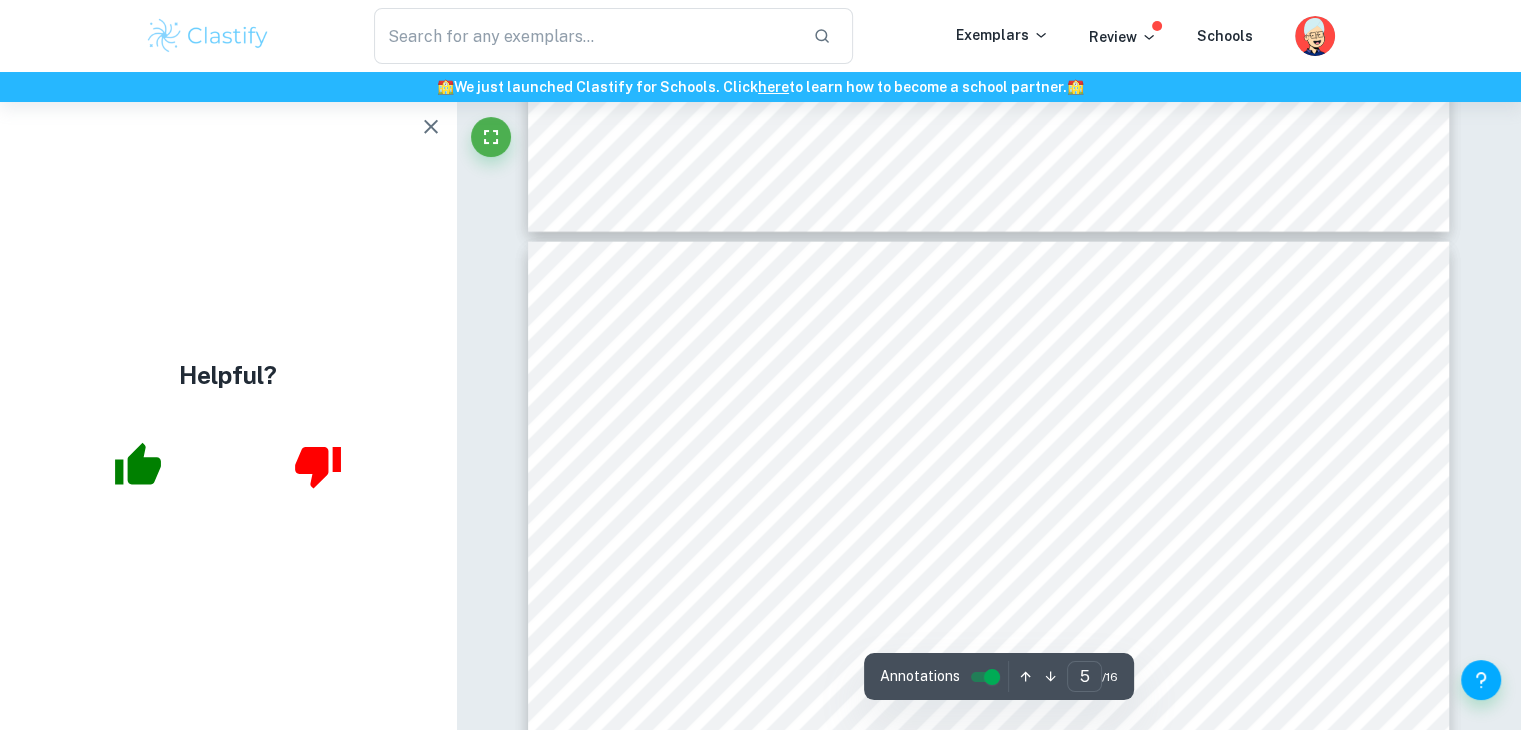 scroll, scrollTop: 4836, scrollLeft: 0, axis: vertical 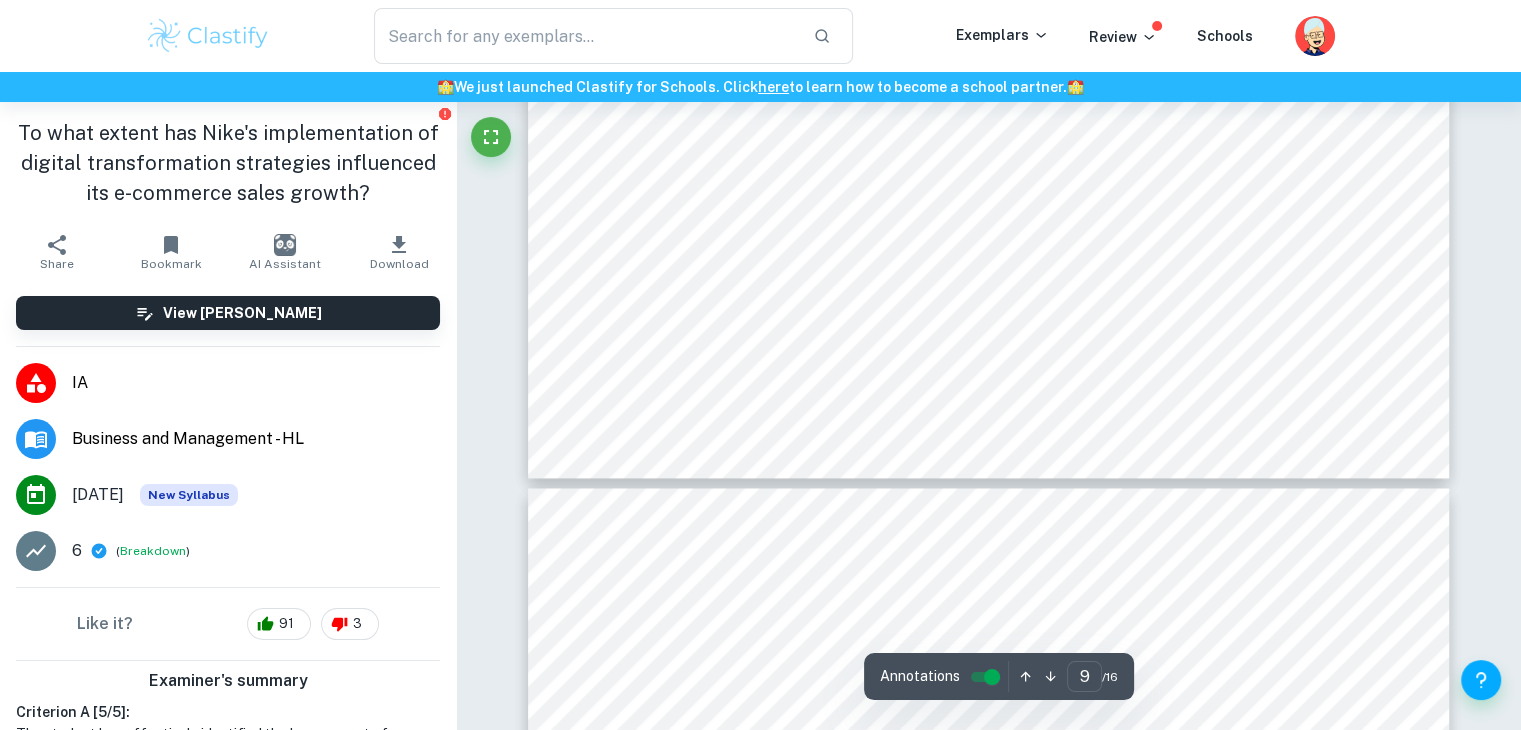 type on "10" 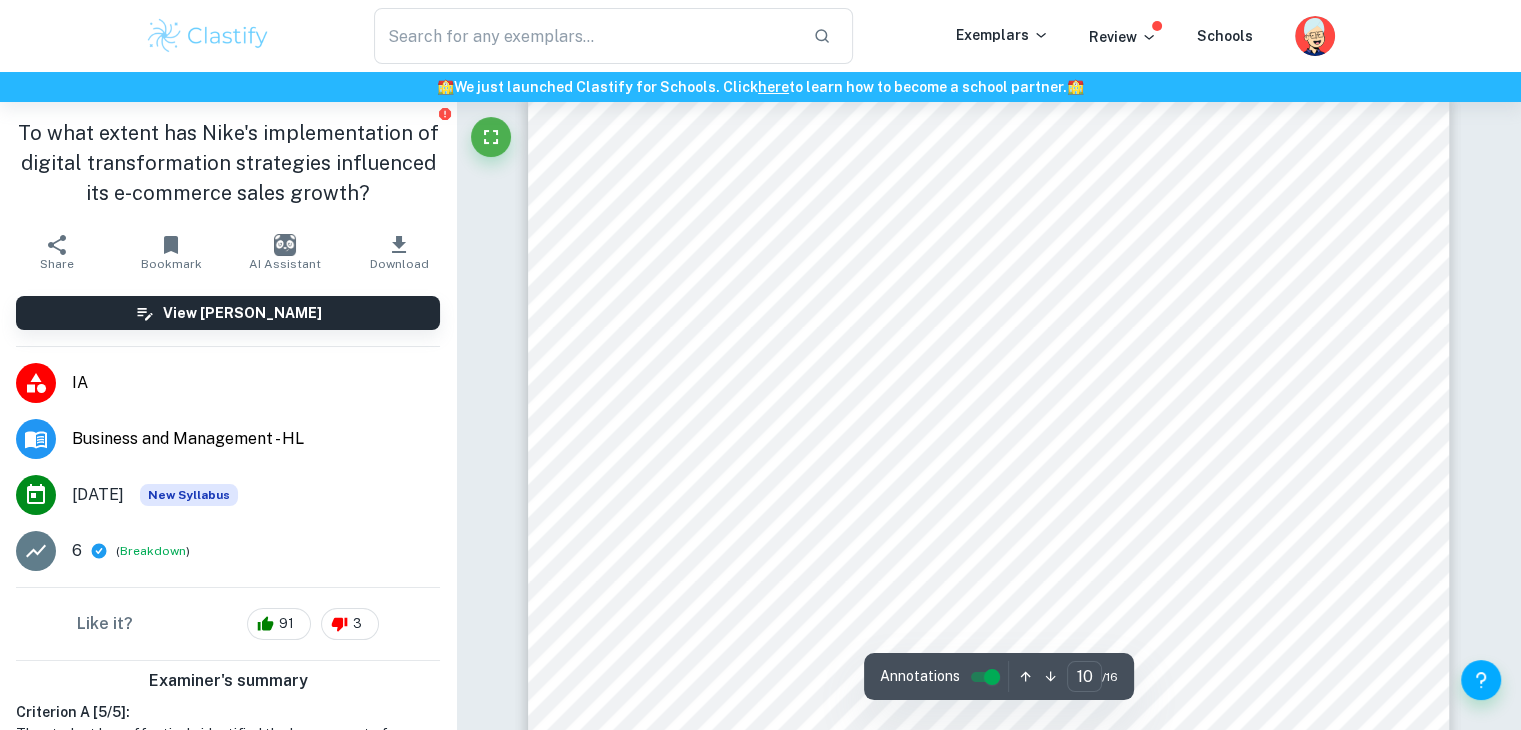 scroll, scrollTop: 11022, scrollLeft: 0, axis: vertical 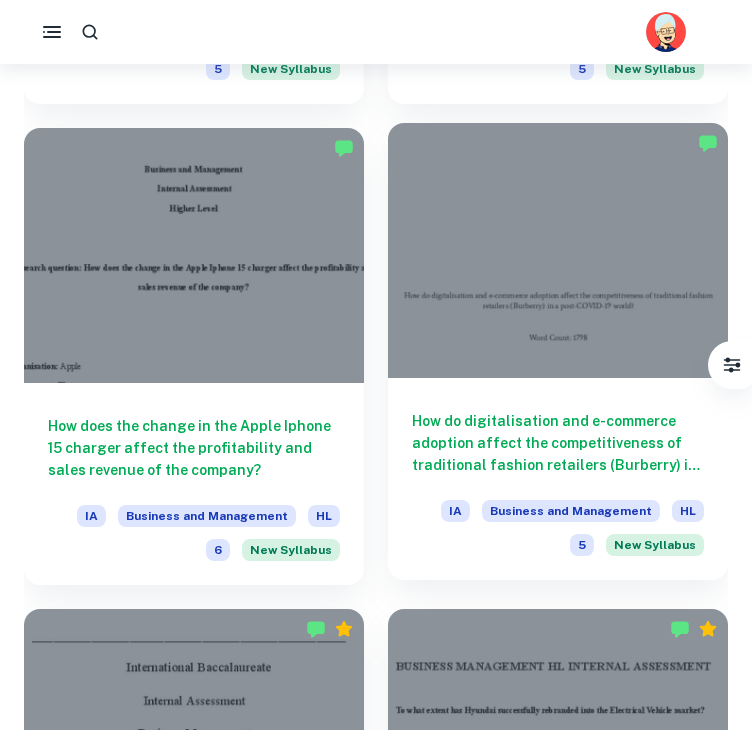 click at bounding box center (558, 250) 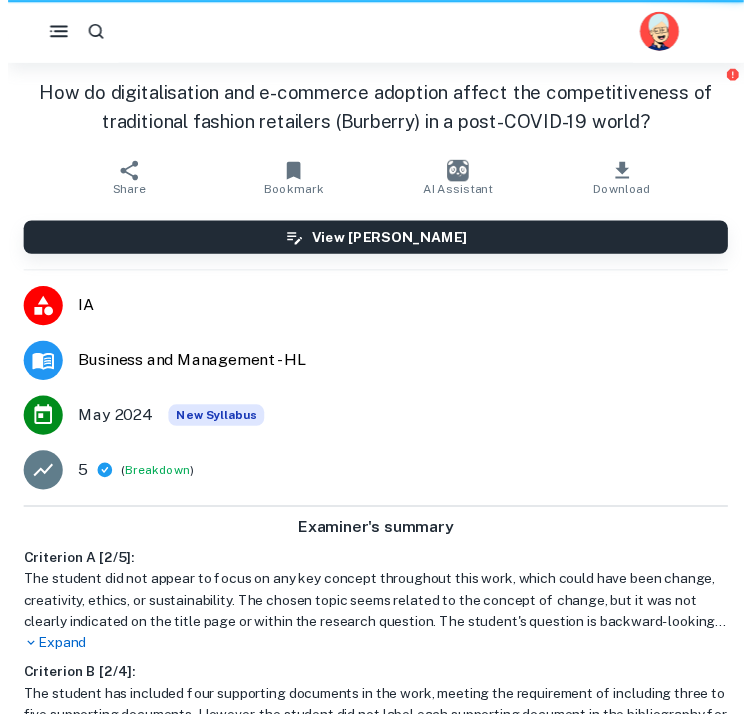 scroll, scrollTop: 0, scrollLeft: 0, axis: both 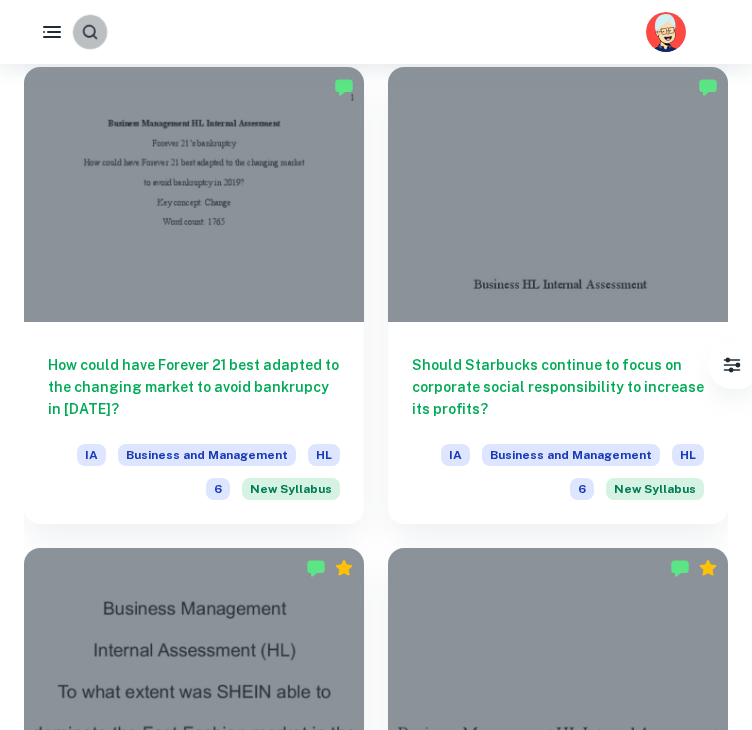 click 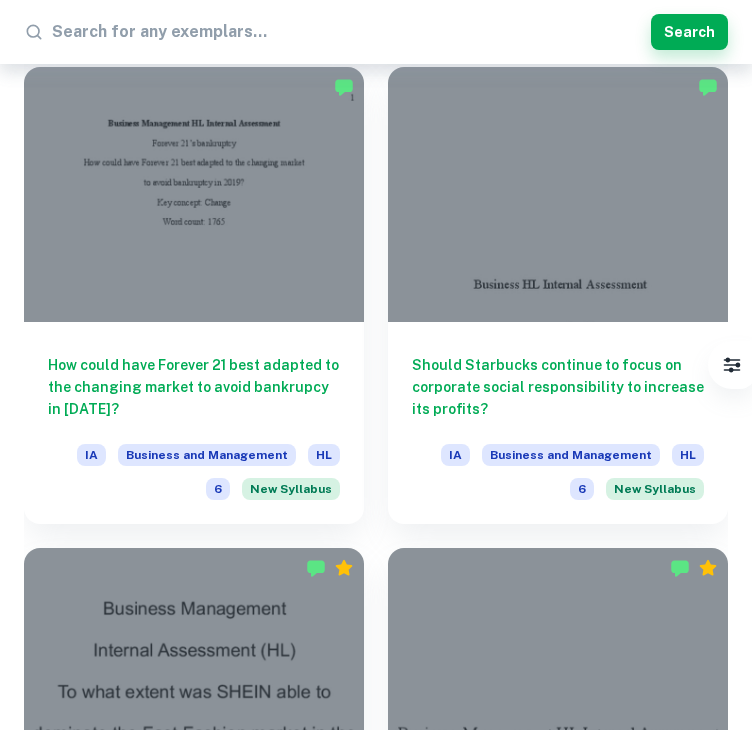 click at bounding box center [347, 32] 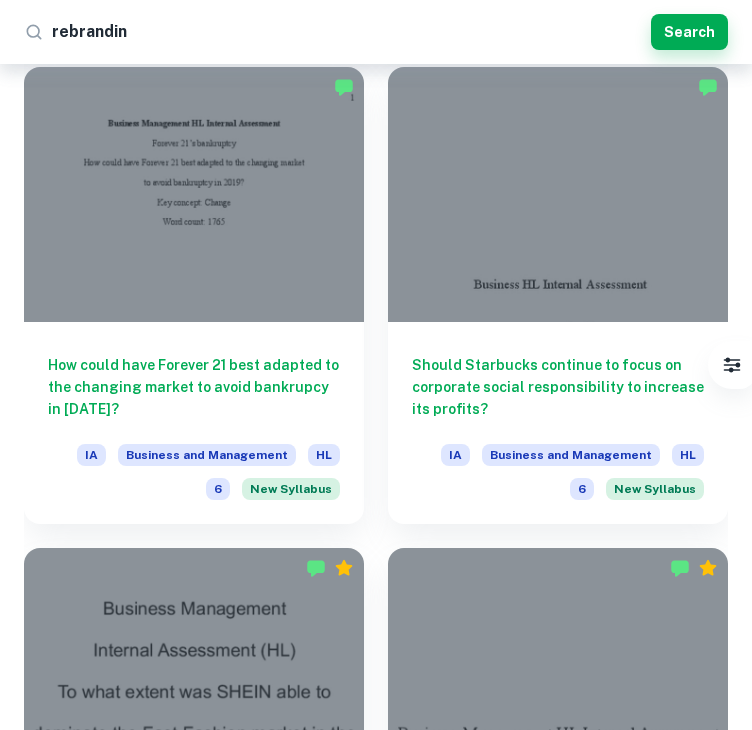 type on "rebranding" 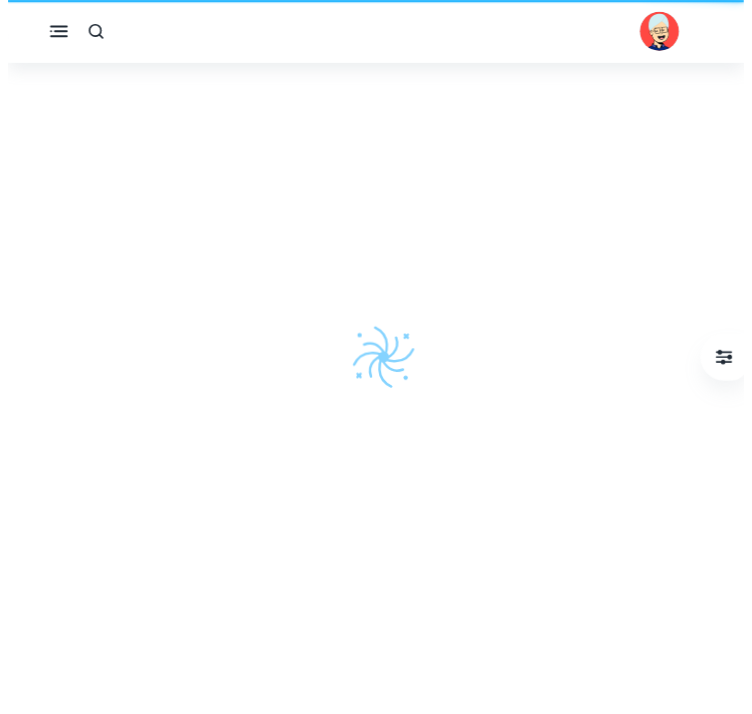 scroll, scrollTop: 0, scrollLeft: 0, axis: both 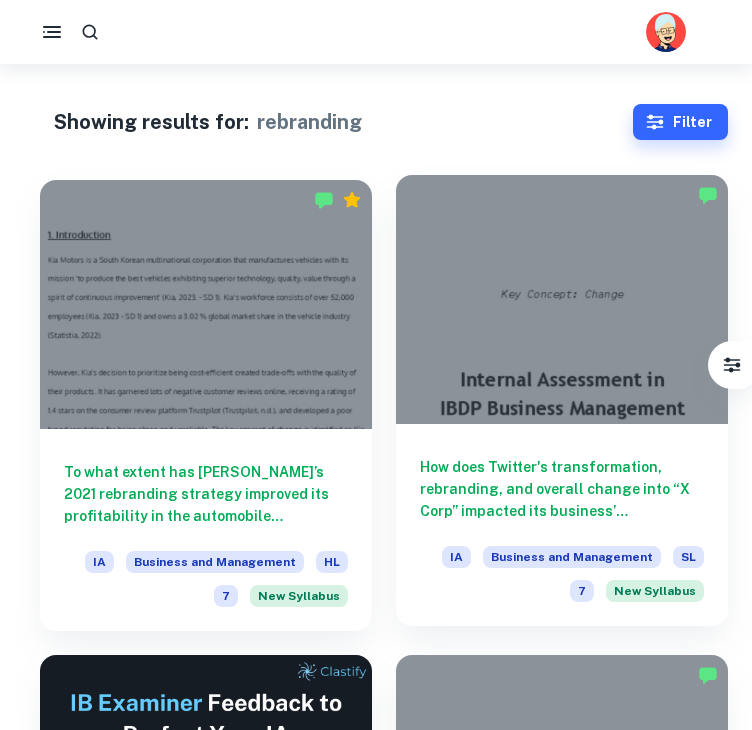 click at bounding box center [562, 299] 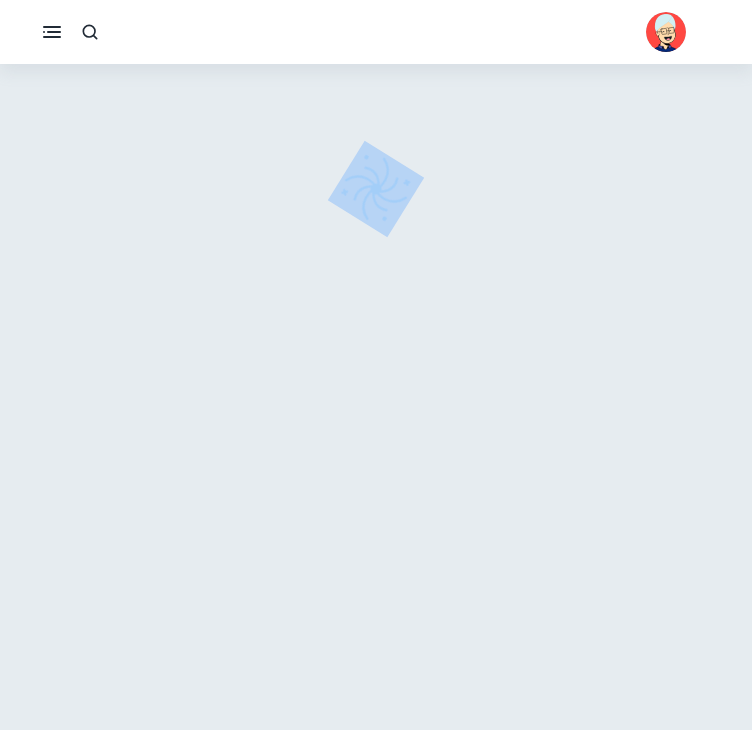 drag, startPoint x: 531, startPoint y: 293, endPoint x: 520, endPoint y: 271, distance: 24.596748 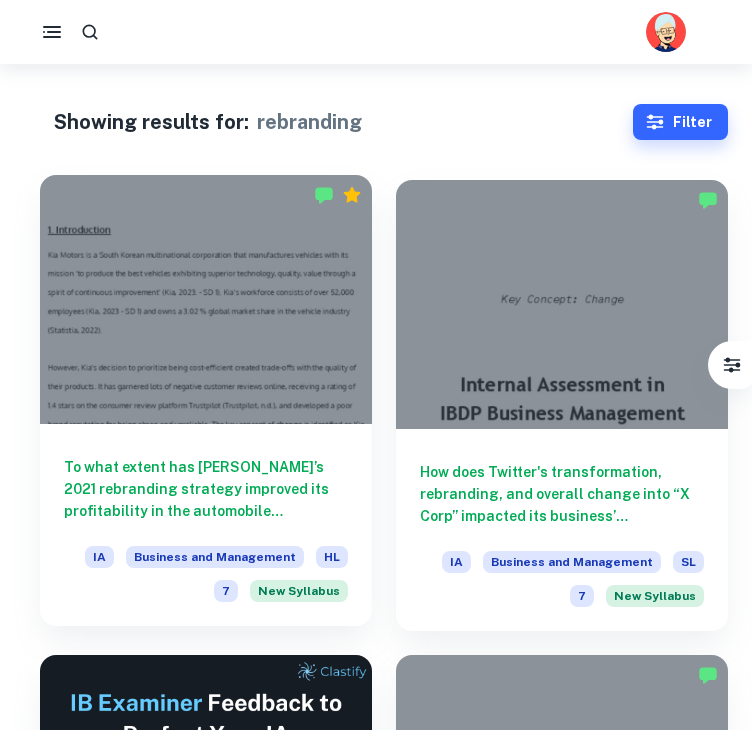 click at bounding box center (206, 299) 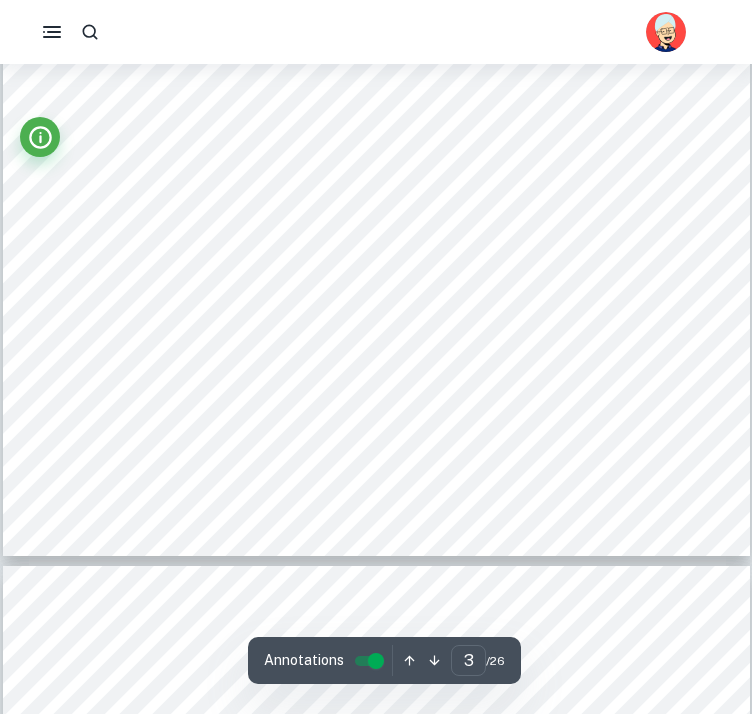 scroll, scrollTop: 2632, scrollLeft: 0, axis: vertical 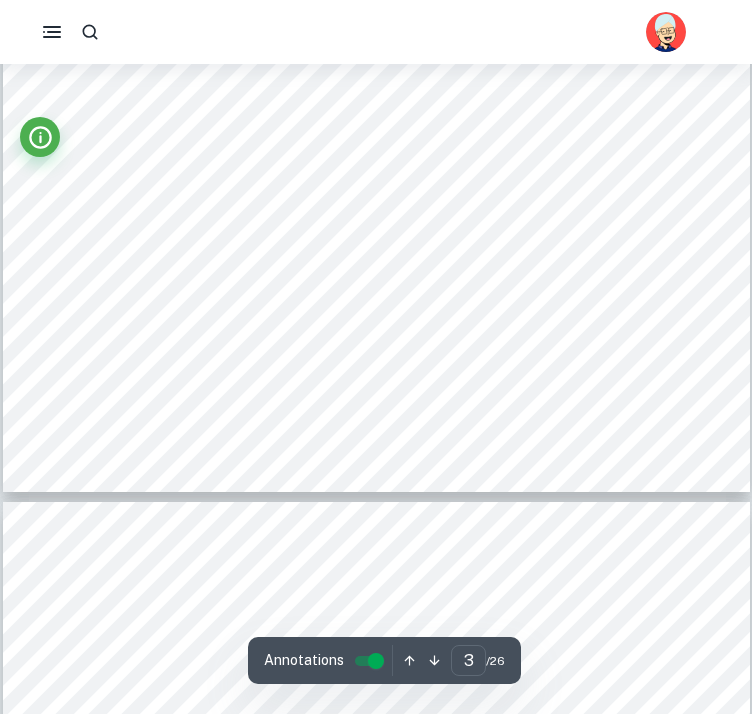 click on "In 2021, Kia reached the maturity stage of the product life cycle [Figure 1]   as they became one of the market leaders in the automobile industry, but maintained a relatively low year-on-year sales growth rate (Kia, 2023 - SD 2). Since Kia9s sales began to stagnate in 2021 (Kia, 2023 - SD 2), one of Kia9s main objectives is to diûerentiate itself to prevent it from entering the decline stage of the Product Life Cycle. Thus, Kia9s rebranding aimed to serve as an extension strategy to modernize itself and build a larger customer base in hopes of increasing sales and proüts. Kia primarily focused on producing conventional automobile products, including sedans and minivans. As a part of Kia's rebranding strategy in 2021, Kia aimed to position itself as a futuristic brand in the automobile industry. Kia focuses on expanding its products towards 8sustainable mobility9 by producing electric vehicles (EVs) and purpose-built vehicles (PBVs) to 3" at bounding box center [376, 9] 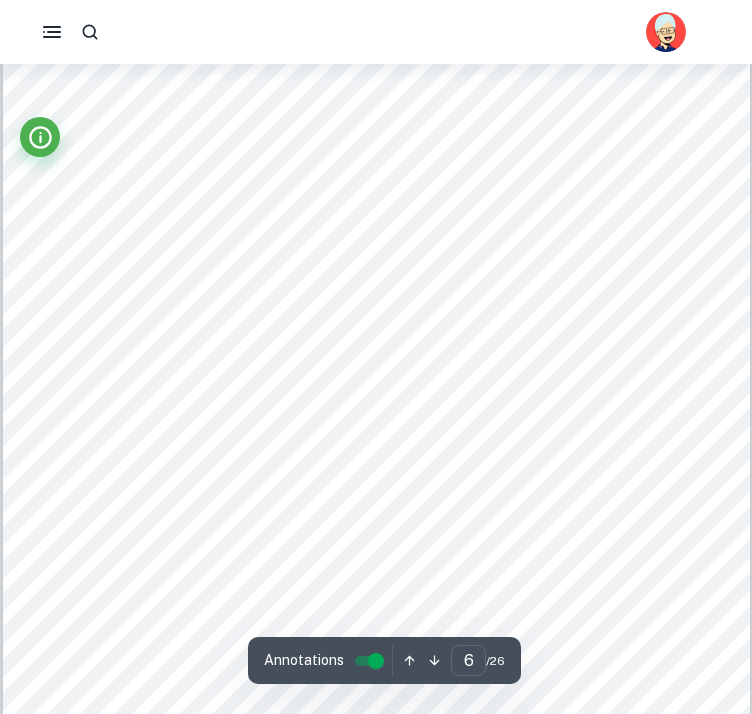 scroll, scrollTop: 5088, scrollLeft: 0, axis: vertical 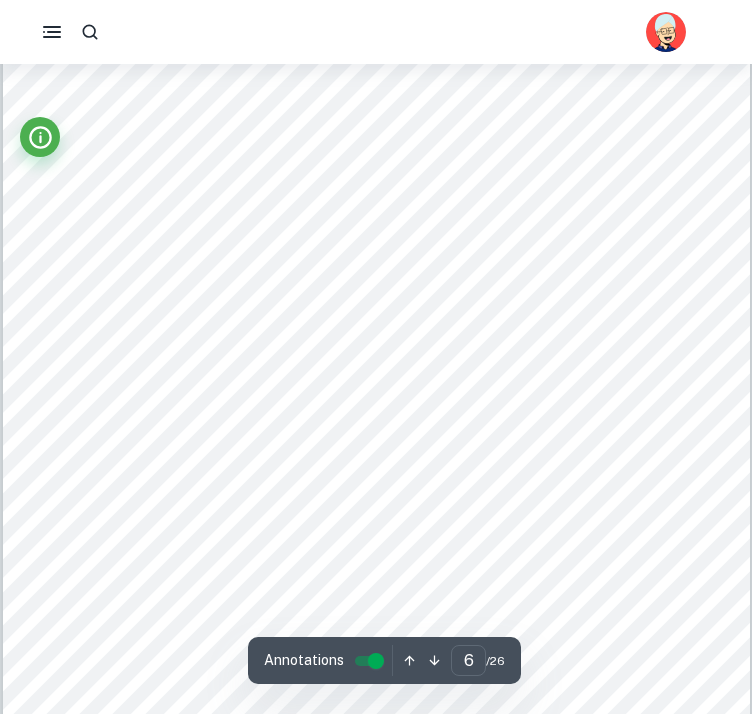 click on "skyrocketed (Dreibelbis, 2022 - SD 4), Kia's decision to   change   its focus meets the market demands as more people are switching to EVs (Dreibelbis, 2022 - SD 4). Since new market demands are being satisüed, this indicates that this is a feasible extension strategy to prolong Kia's market growth. According to [Figure 3],   the restraining forces outweigh the driving forces, indicating that Kia's logo   change   isn't eûective in improving its proütability. Although Kia's logo   change   follows its new brand identity of being futuristic and follows its competitors' designs in the technology sector by adapting a modern and black typeface (Brand Master Academy, 2022 - SD 3), many people misinterpreted Kia's new logo. Kia's rebranding led to confusion among the general public, with audiences viewing their new logo as "KN" rather than Kia for one and a half years 6" at bounding box center [376, 481] 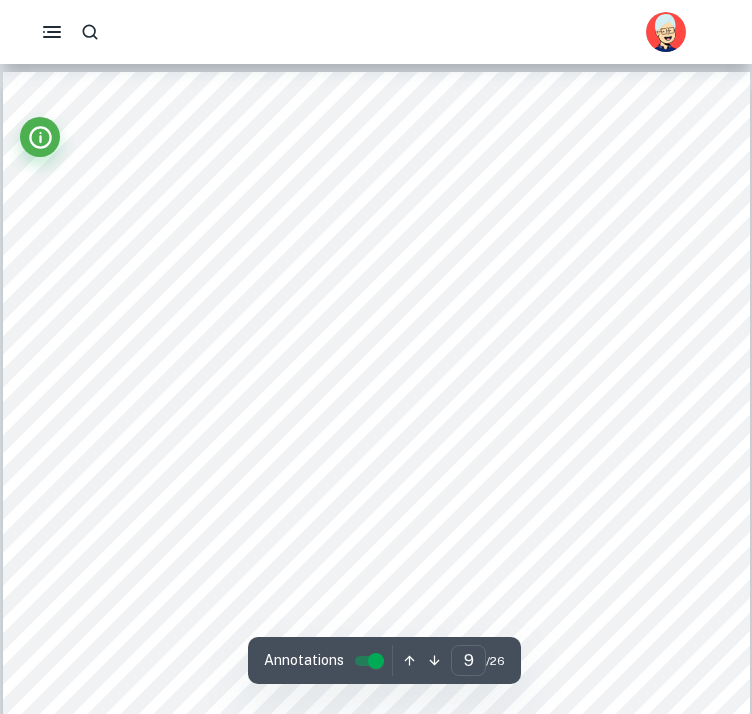scroll, scrollTop: 7940, scrollLeft: 0, axis: vertical 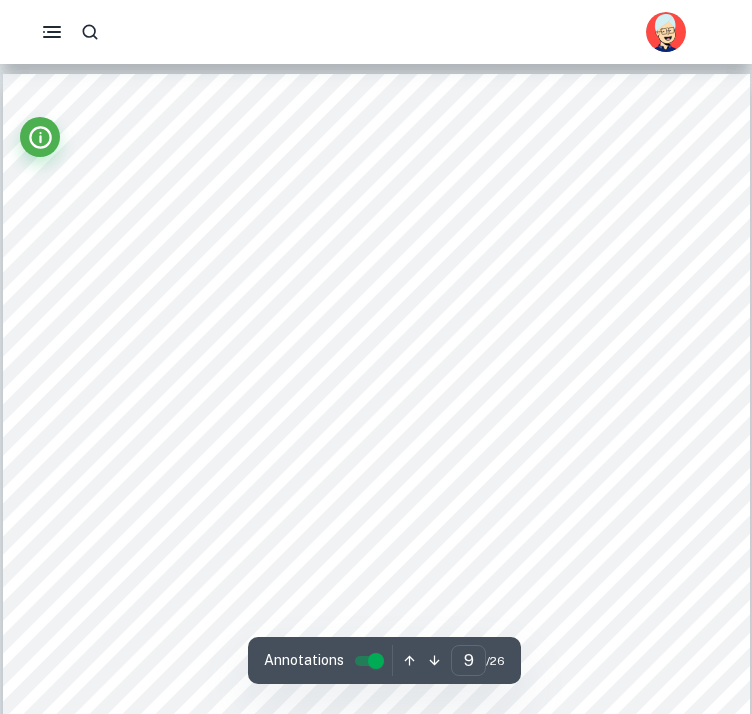 click on "6.25%" at bounding box center [611, 418] 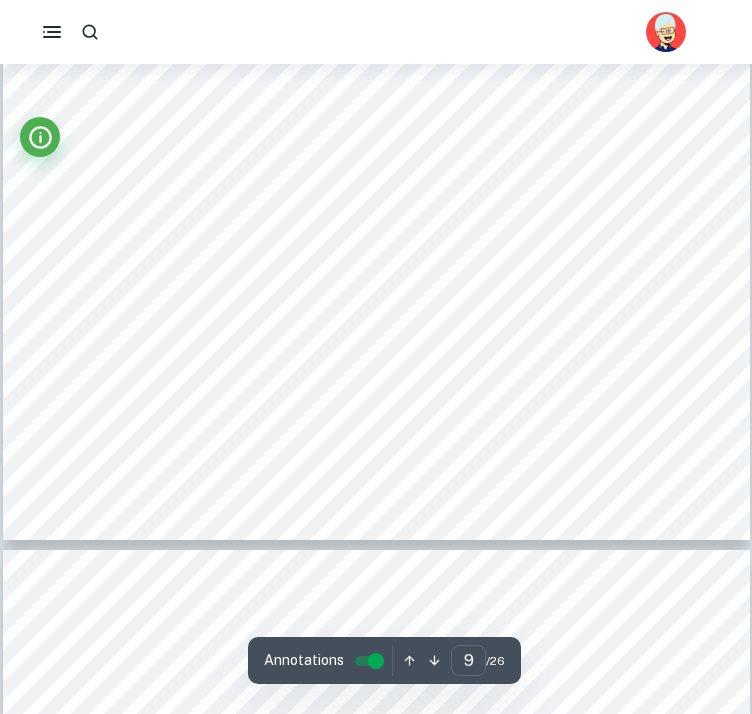 scroll, scrollTop: 8703, scrollLeft: 0, axis: vertical 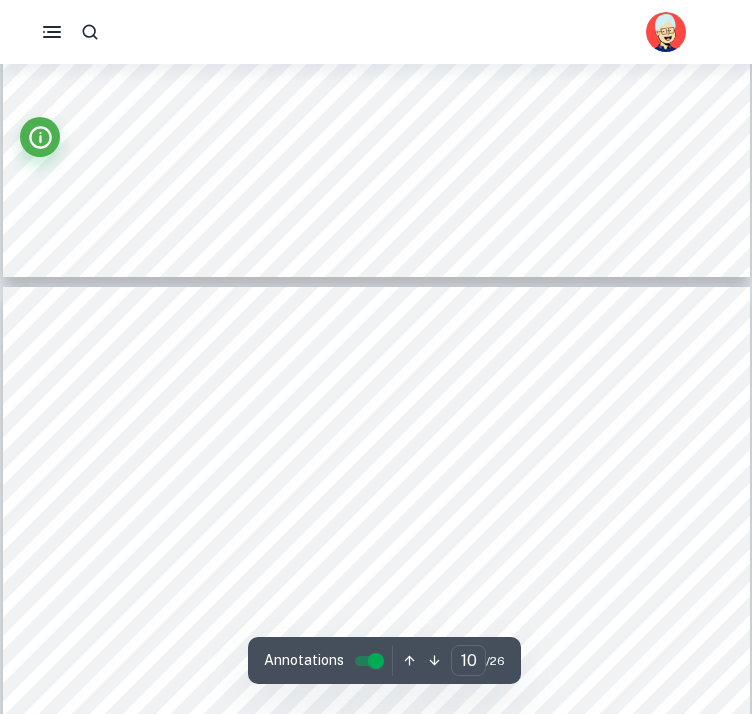 type on "9" 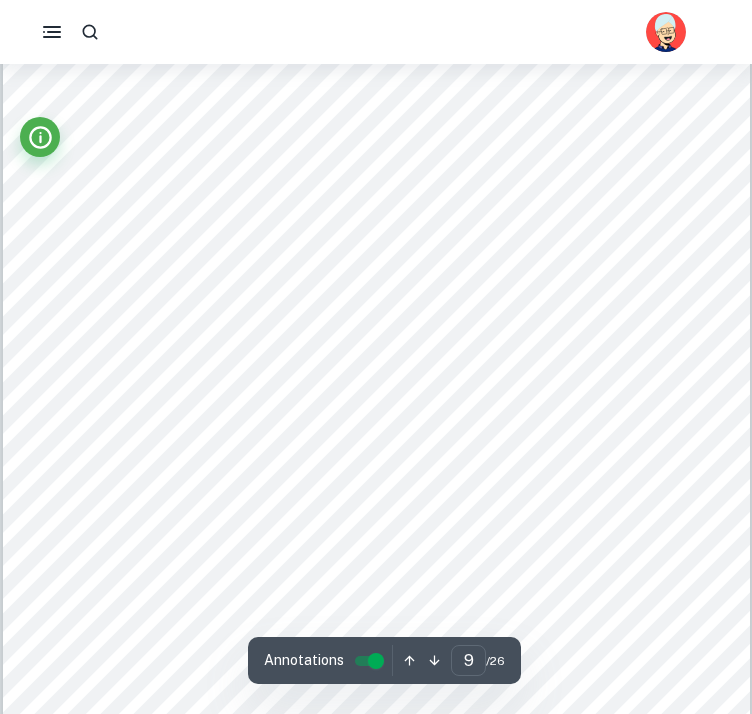 scroll, scrollTop: 8159, scrollLeft: 0, axis: vertical 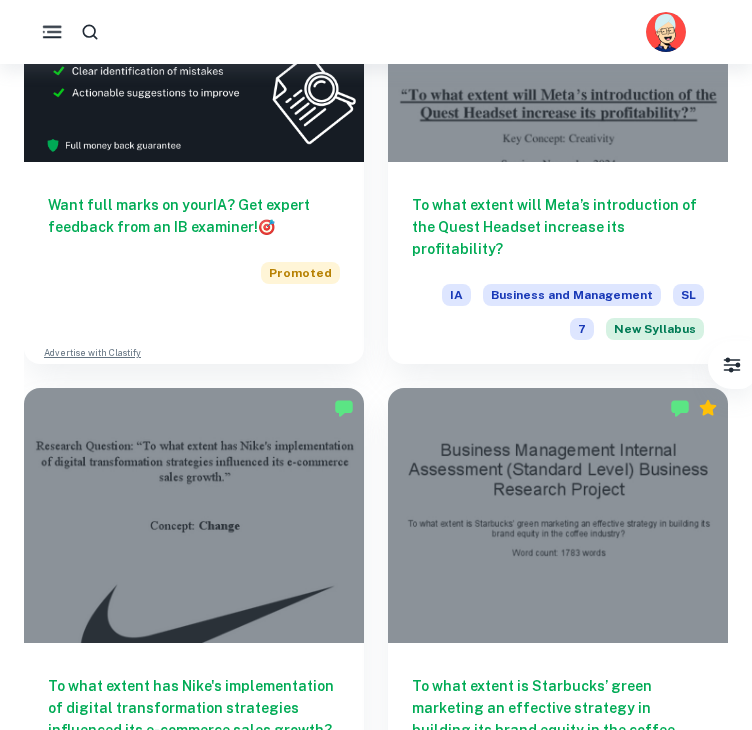 click 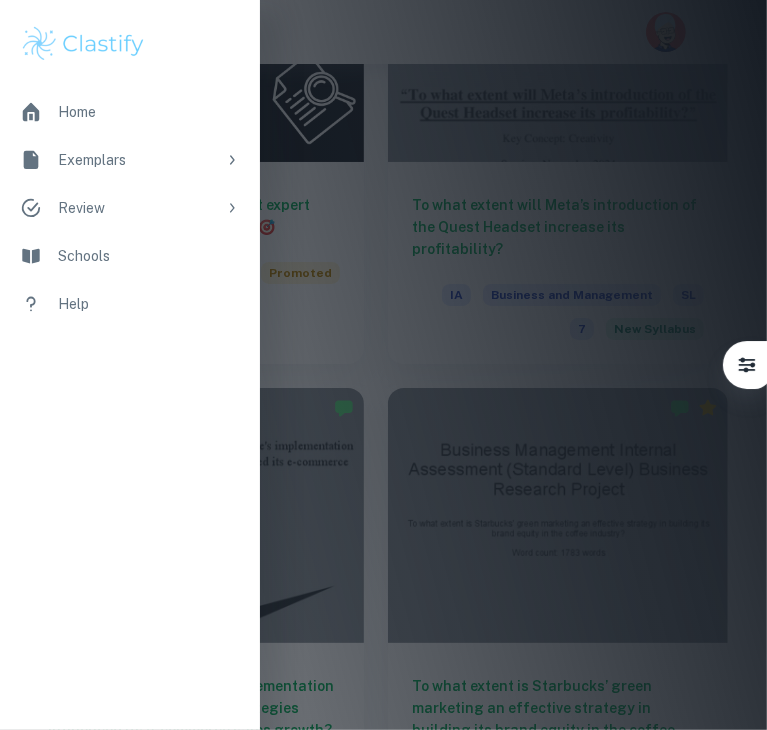 click on "Exemplars" at bounding box center [137, 160] 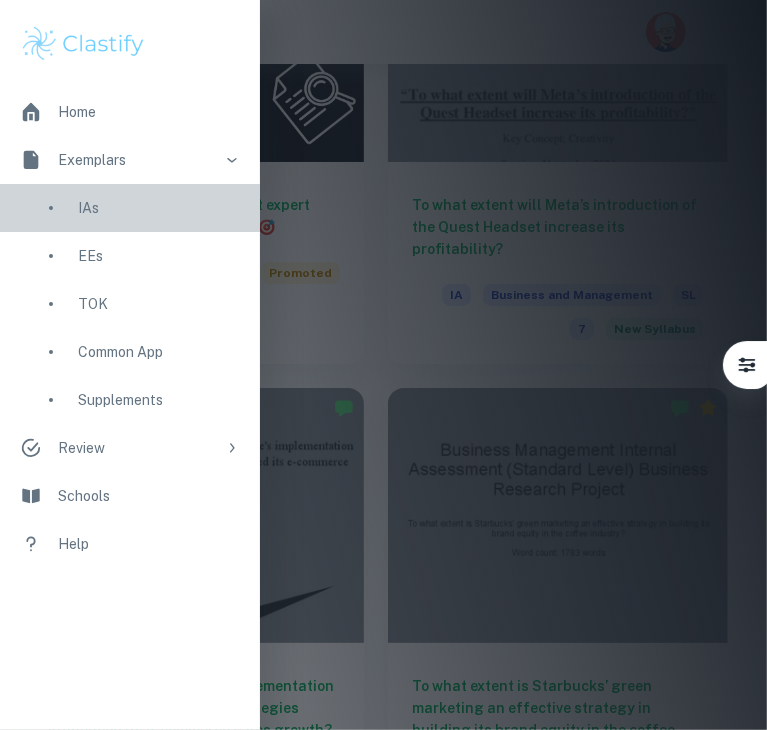 click on "IAs" at bounding box center [159, 208] 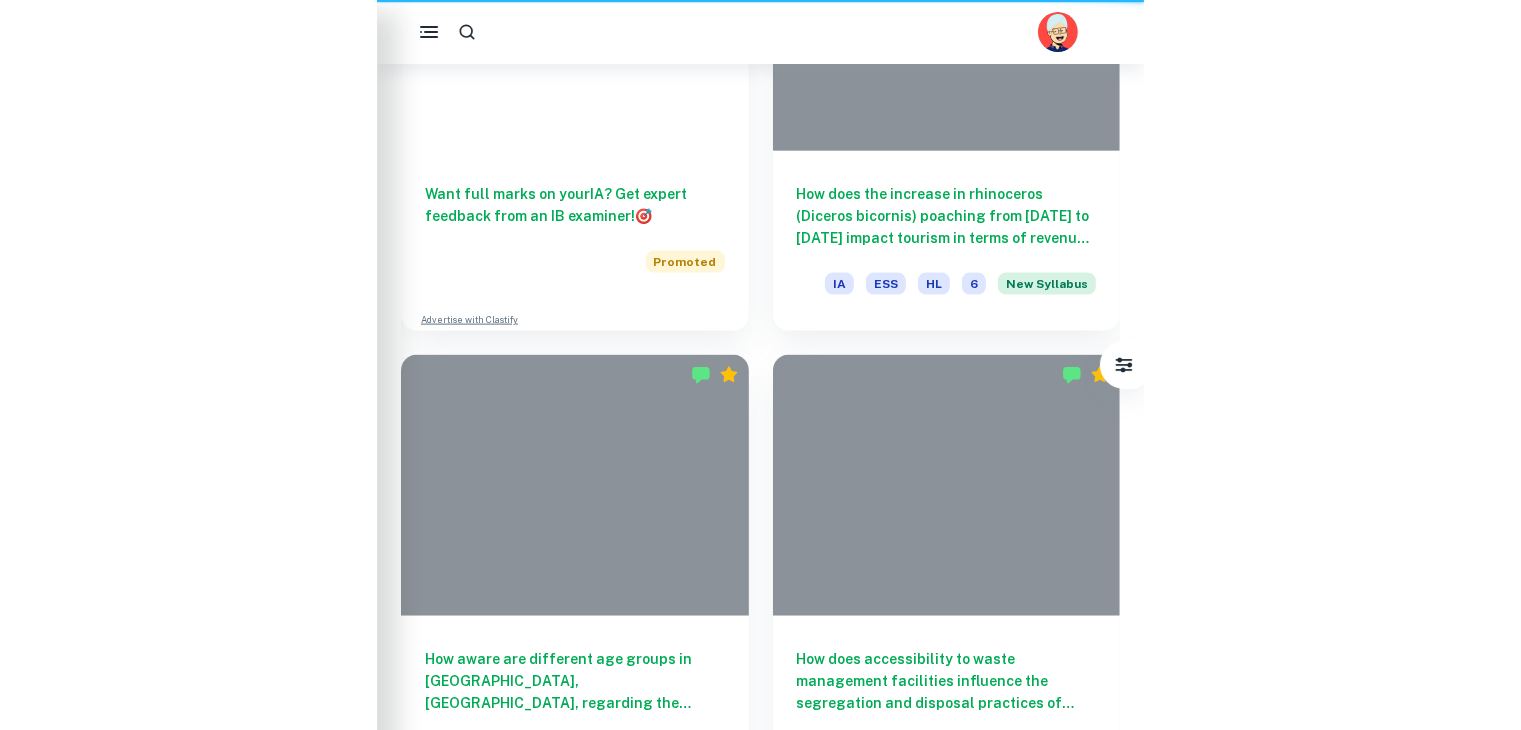 scroll, scrollTop: 0, scrollLeft: 0, axis: both 